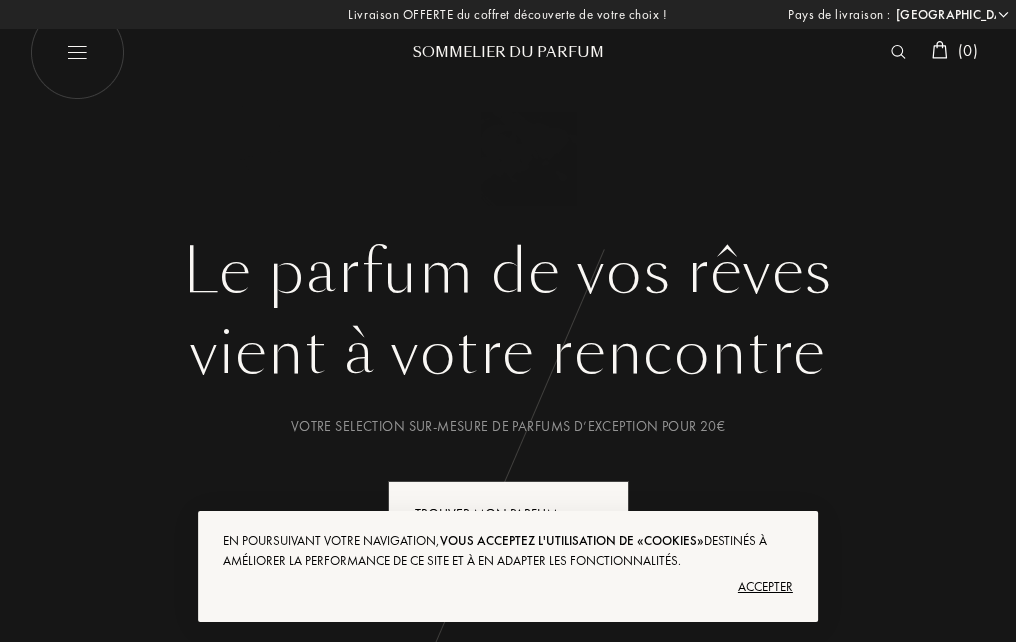 select on "FR" 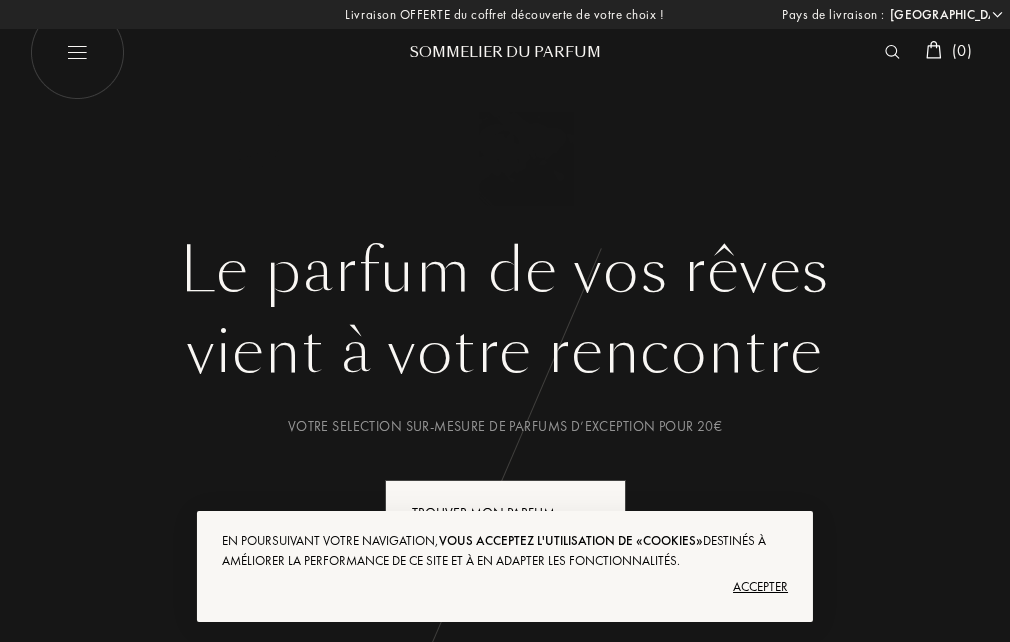 scroll, scrollTop: 0, scrollLeft: 0, axis: both 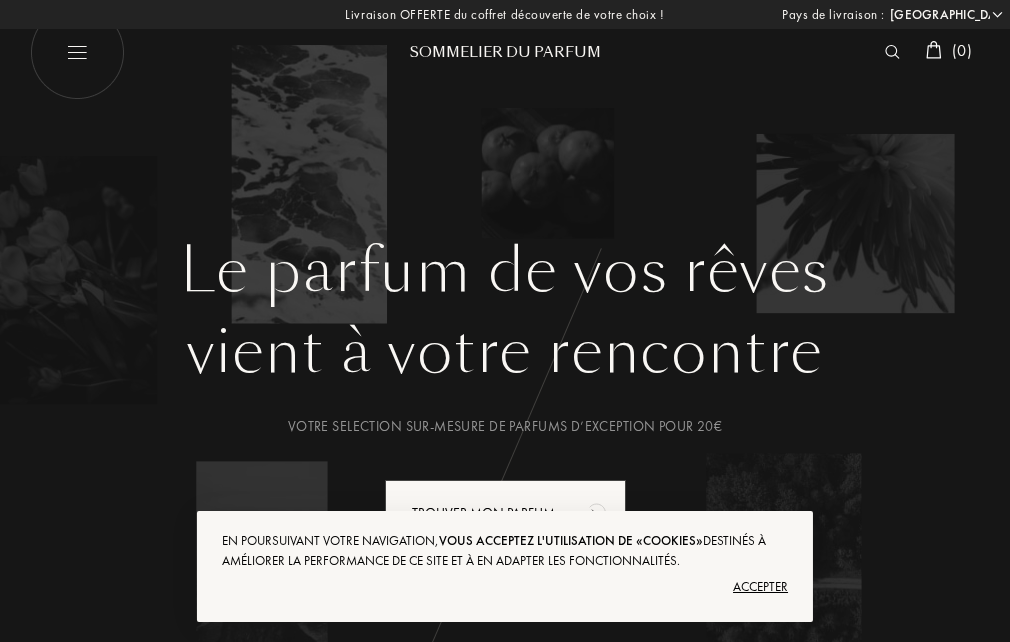 click on "Accepter" at bounding box center [505, 587] 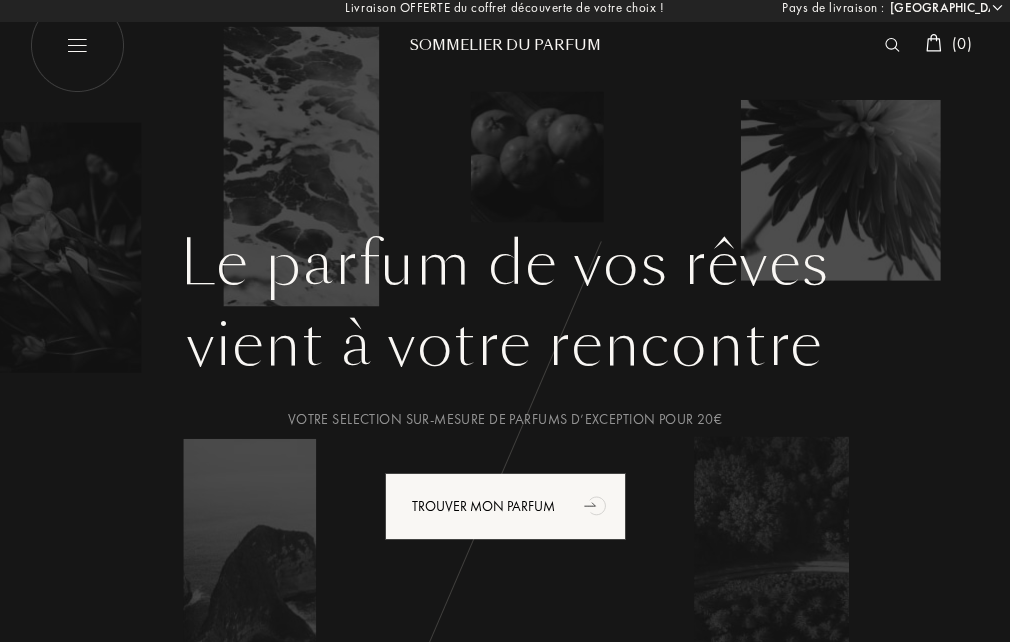 scroll, scrollTop: 0, scrollLeft: 0, axis: both 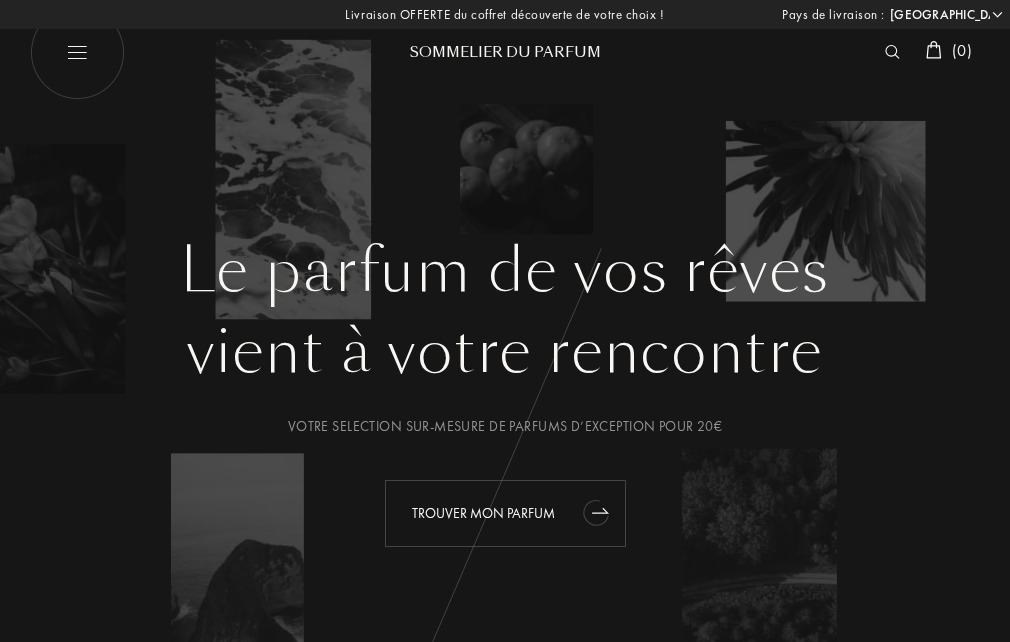 click on "Trouver mon parfum" at bounding box center [505, 513] 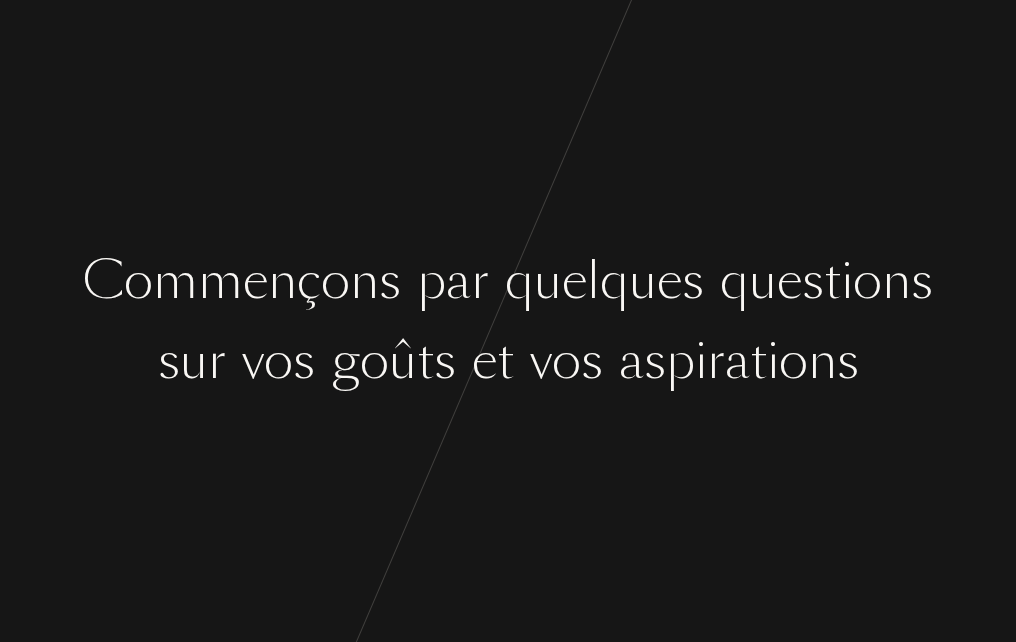scroll, scrollTop: 0, scrollLeft: 0, axis: both 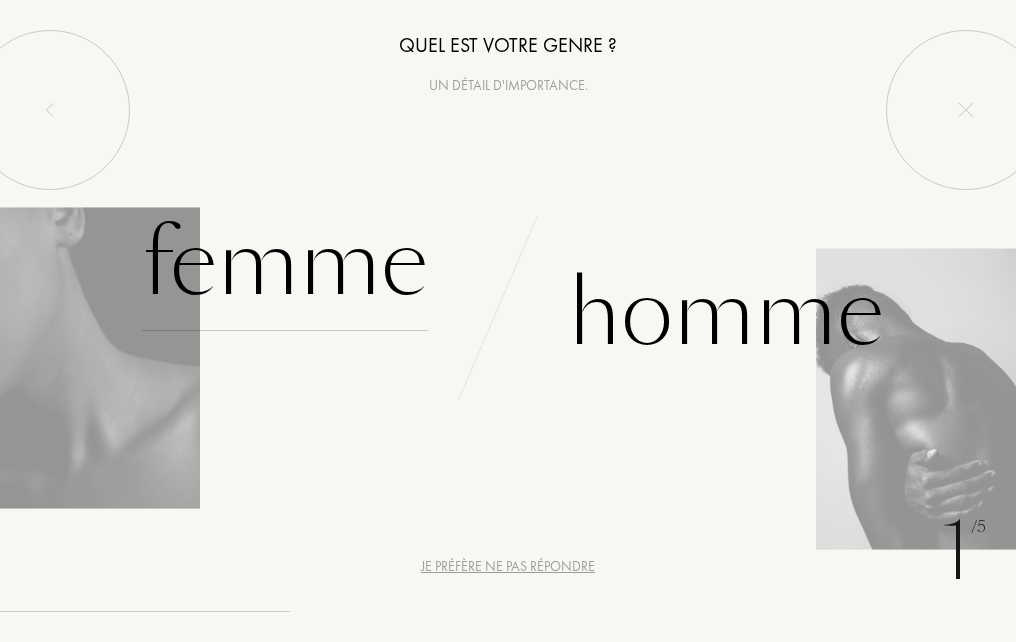 click on "Femme" at bounding box center [285, 263] 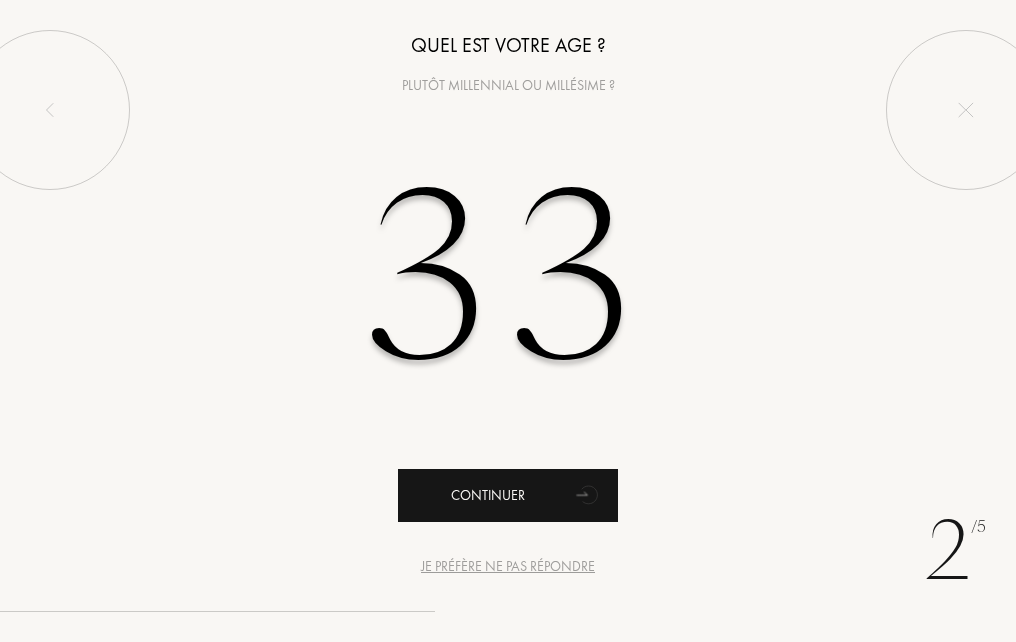 type on "33" 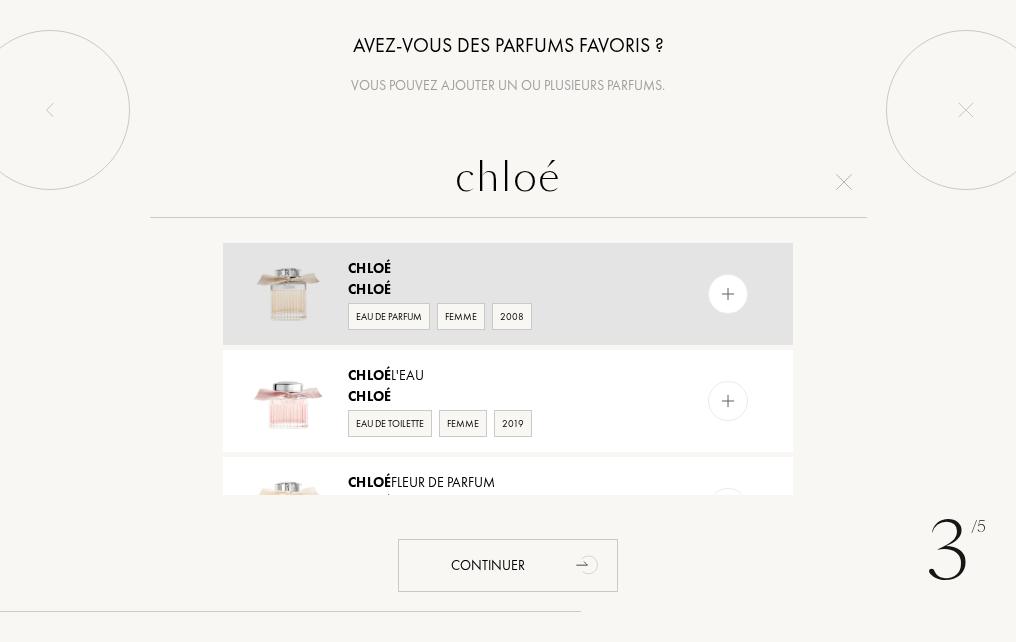 type on "chloé" 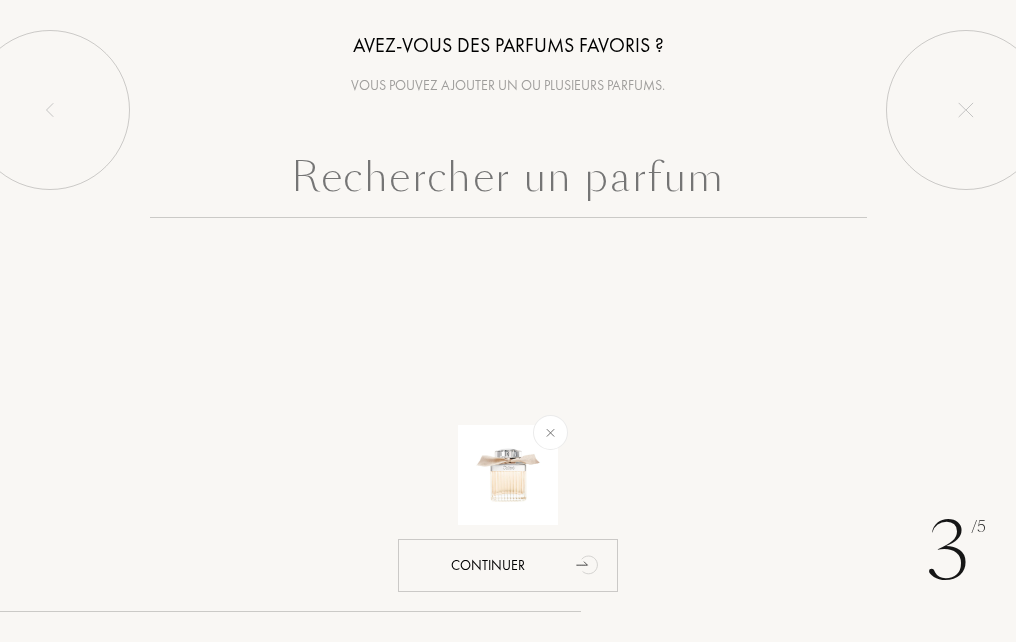 click at bounding box center [508, 182] 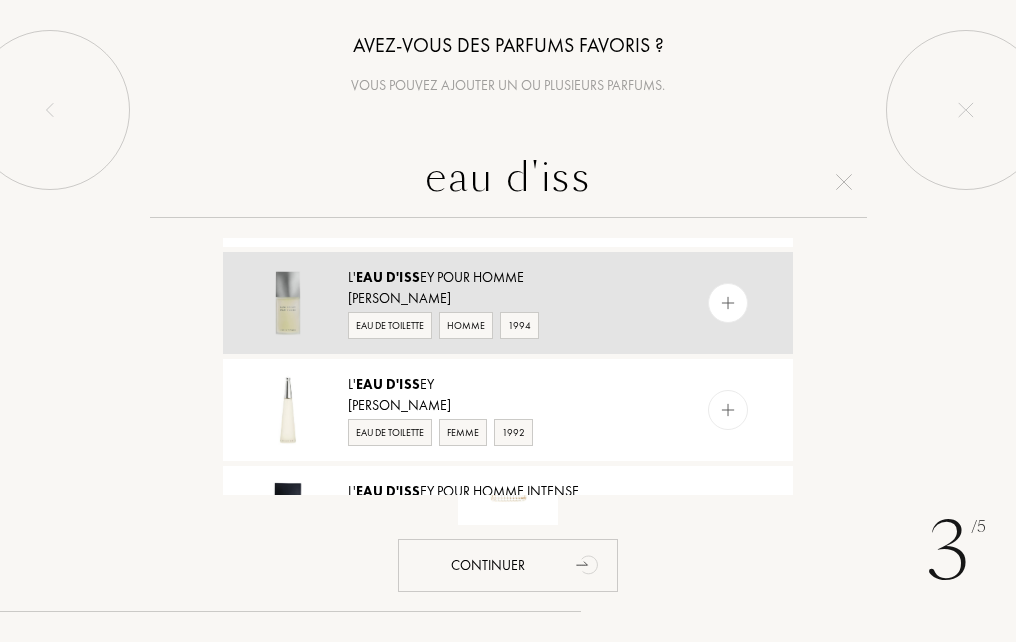 scroll, scrollTop: 533, scrollLeft: 0, axis: vertical 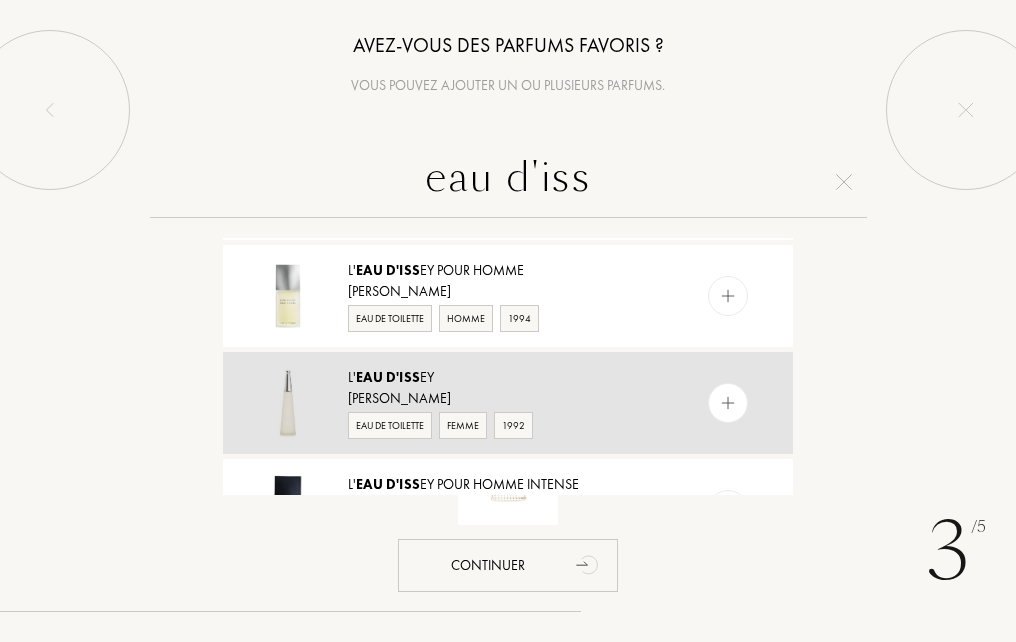 type on "eau d'iss" 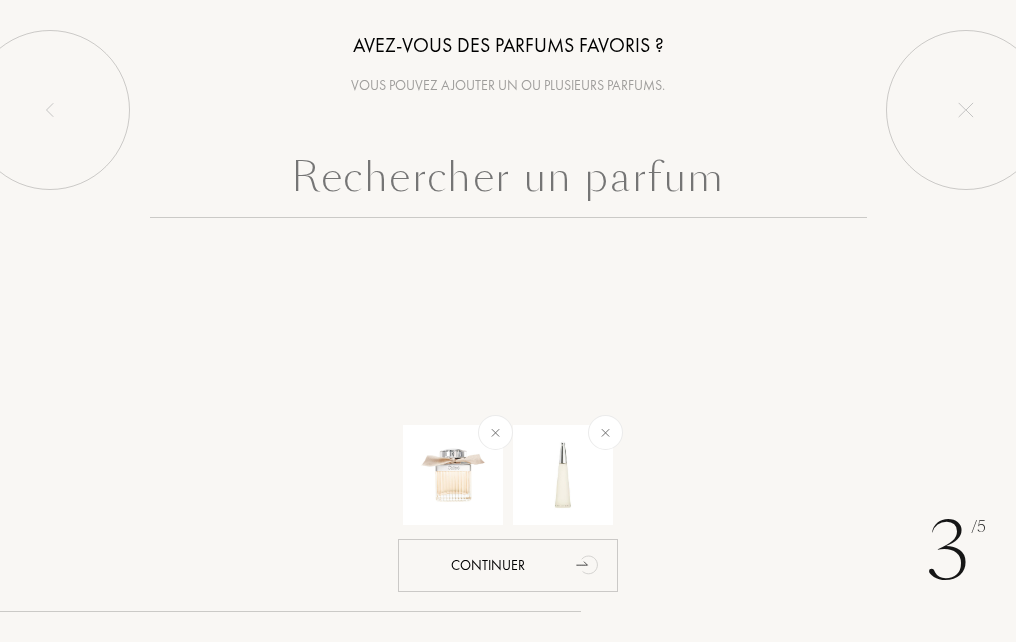 scroll, scrollTop: 0, scrollLeft: 0, axis: both 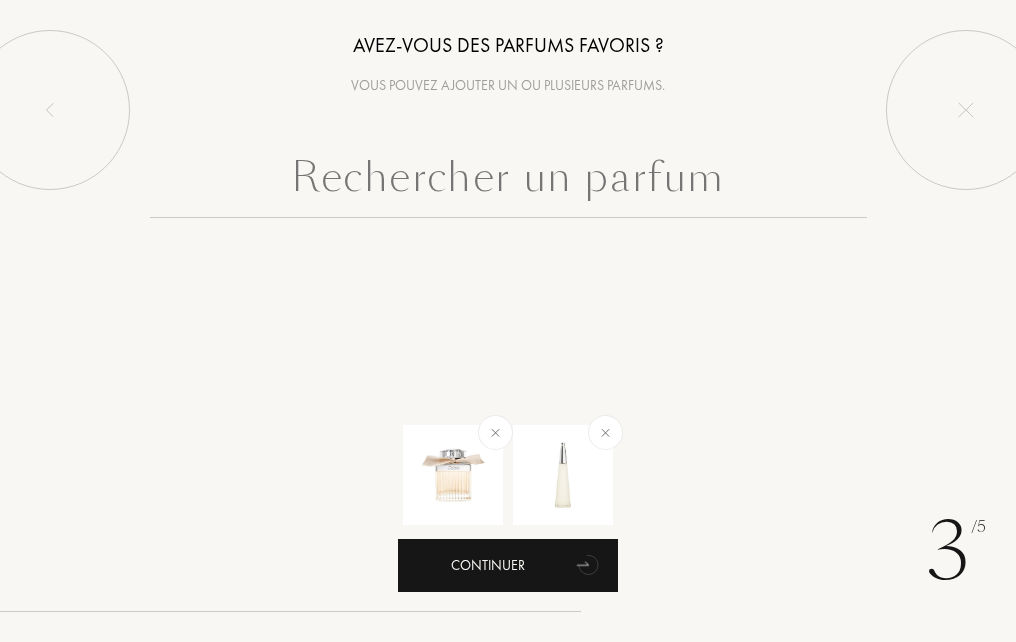 drag, startPoint x: 558, startPoint y: 553, endPoint x: 588, endPoint y: 545, distance: 31.04835 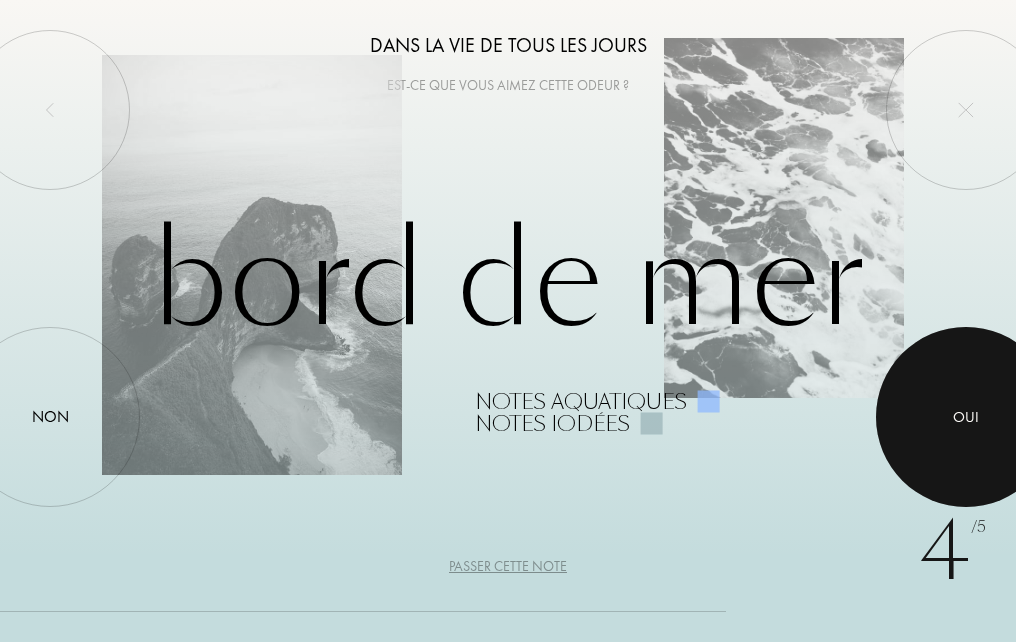 click on "Oui" at bounding box center [966, 417] 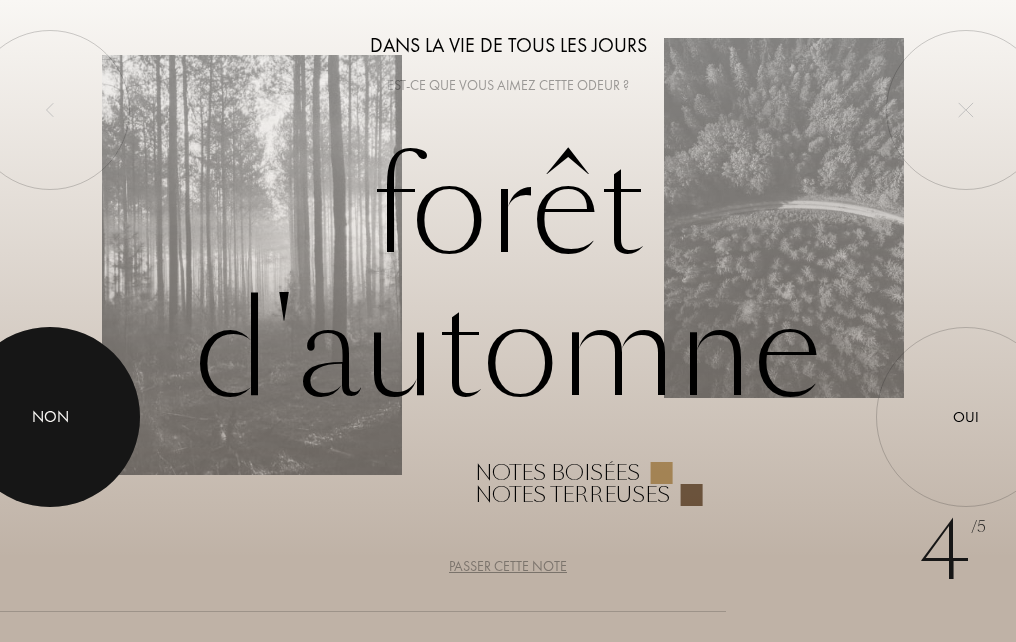 drag, startPoint x: 7, startPoint y: 417, endPoint x: 121, endPoint y: 403, distance: 114.85643 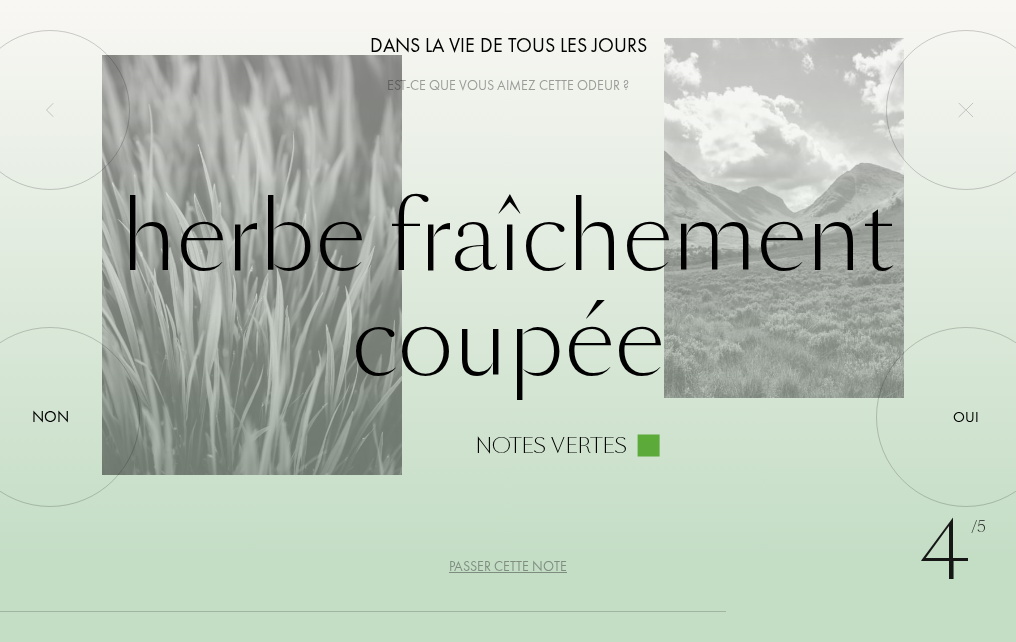 drag, startPoint x: 105, startPoint y: 438, endPoint x: 188, endPoint y: 417, distance: 85.61542 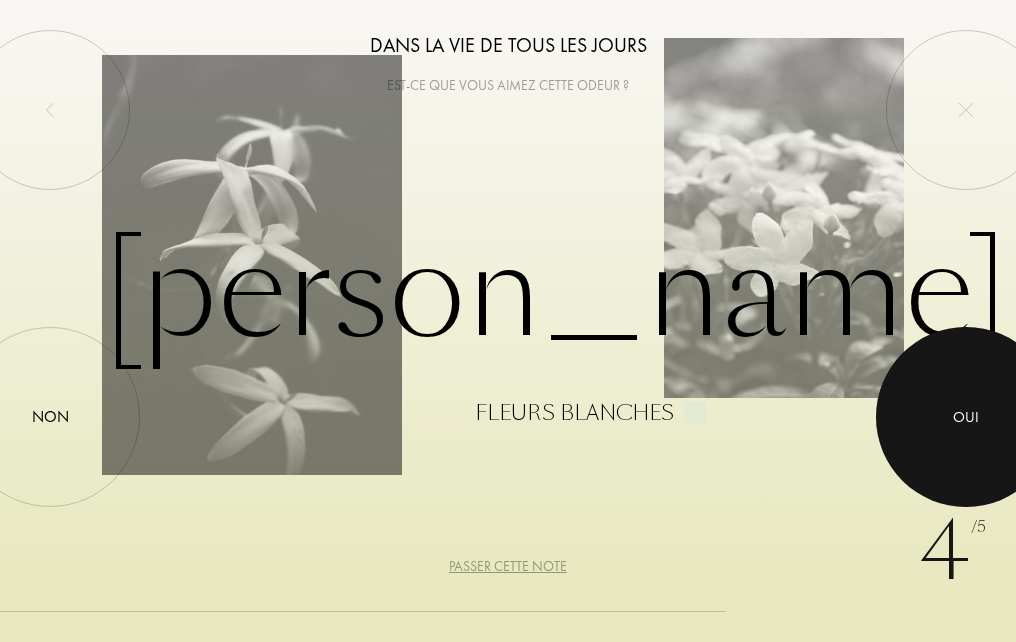 click at bounding box center [966, 417] 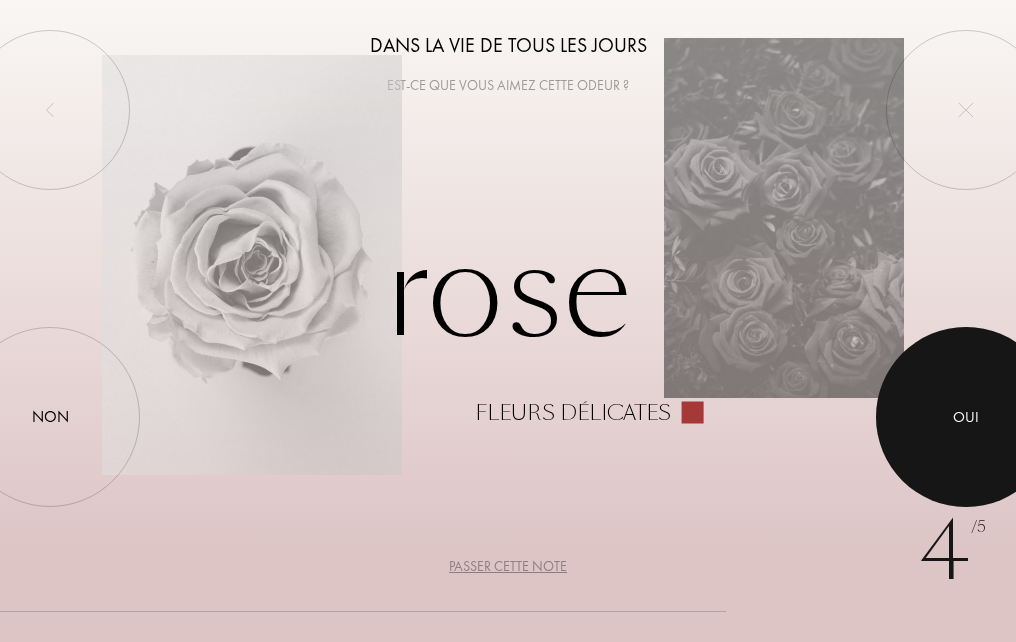 click at bounding box center (966, 417) 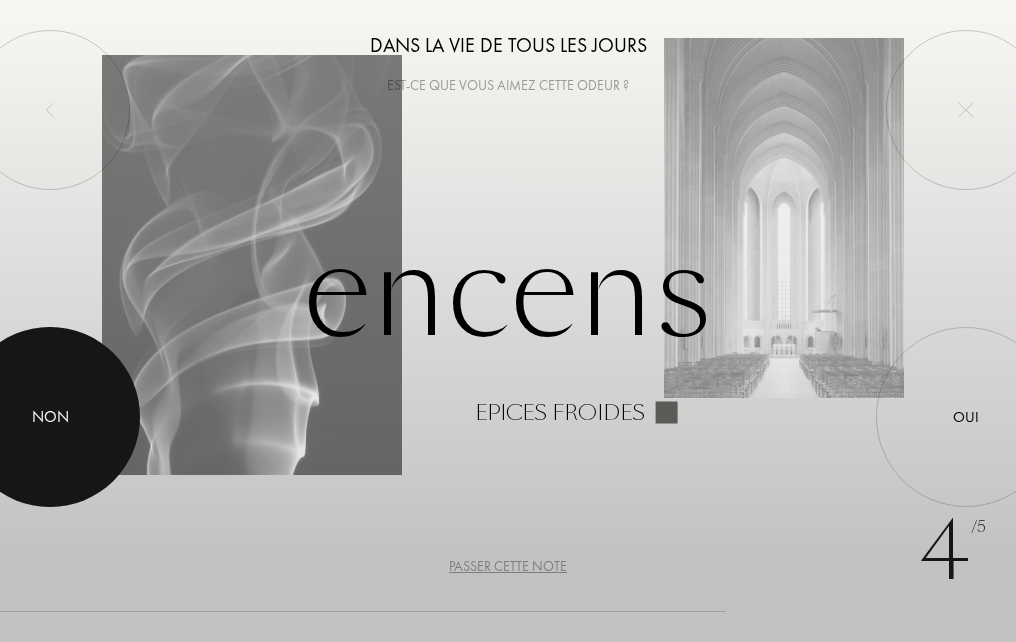 click on "Non" at bounding box center [50, 417] 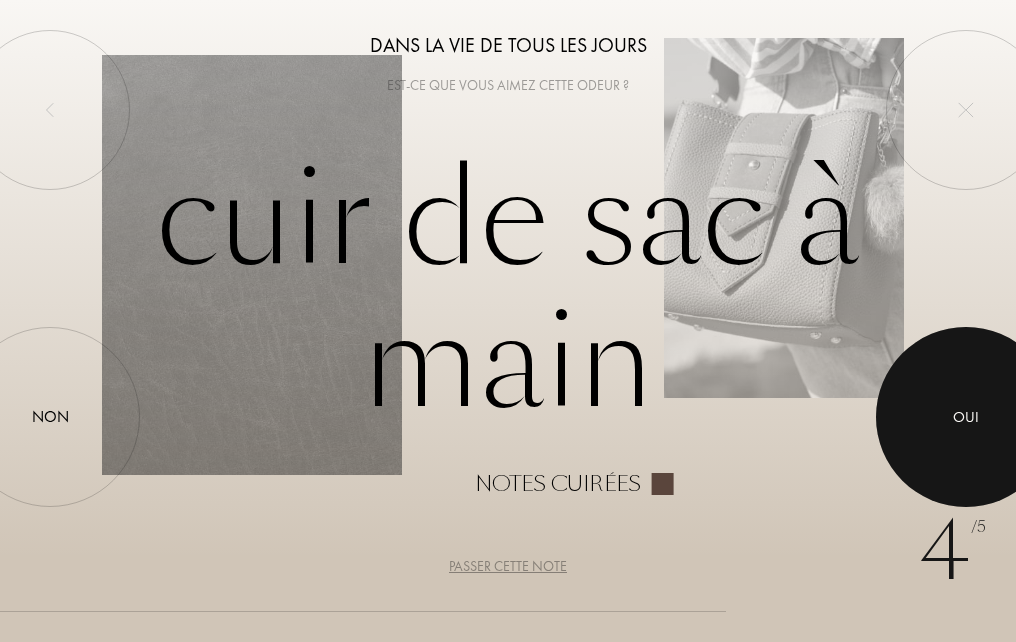 click at bounding box center [966, 417] 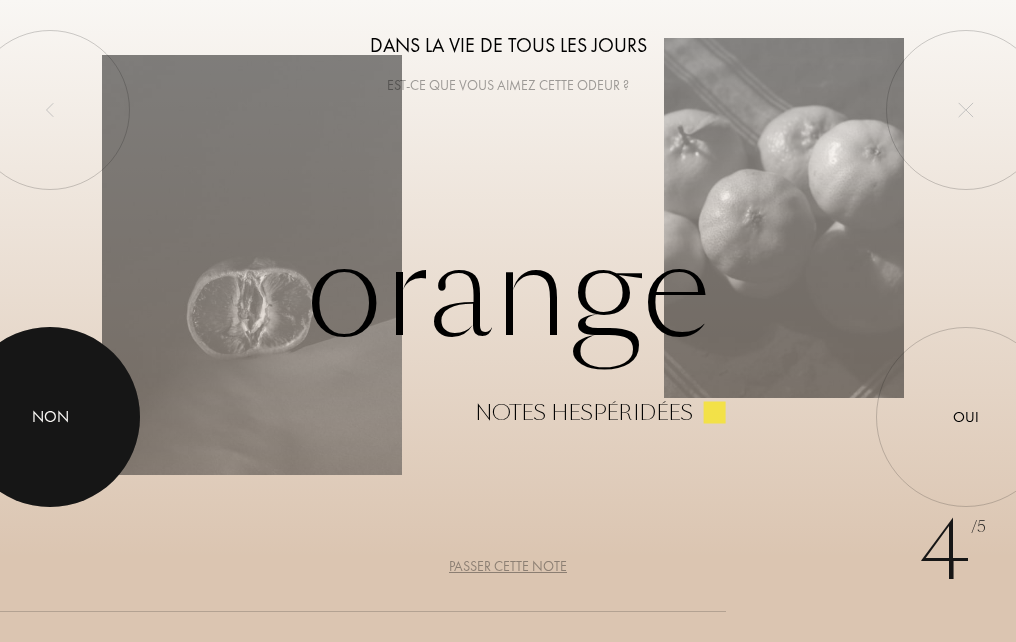 click at bounding box center [50, 417] 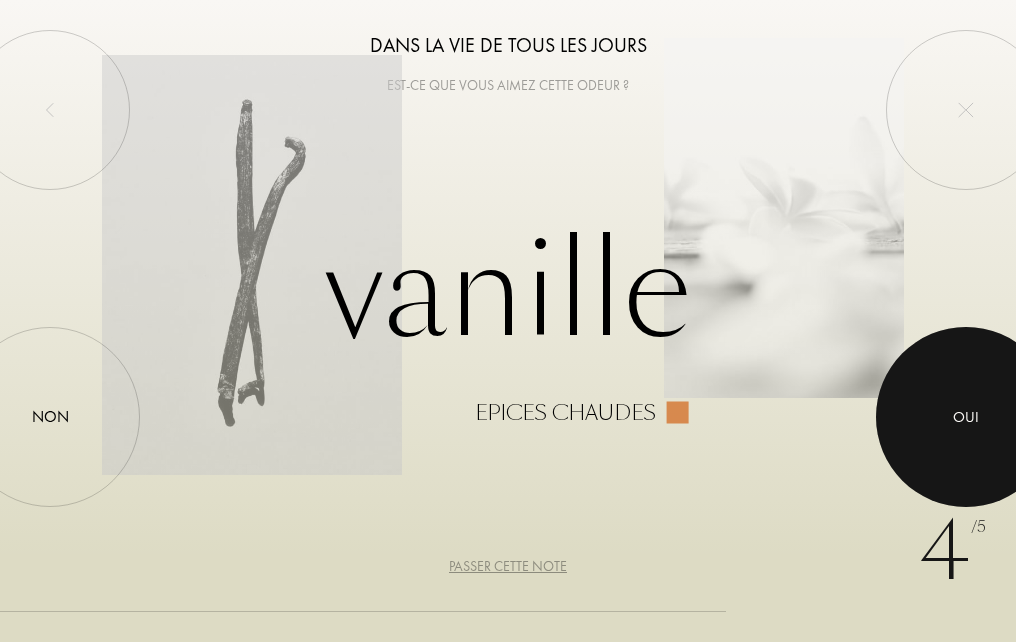 click at bounding box center (966, 417) 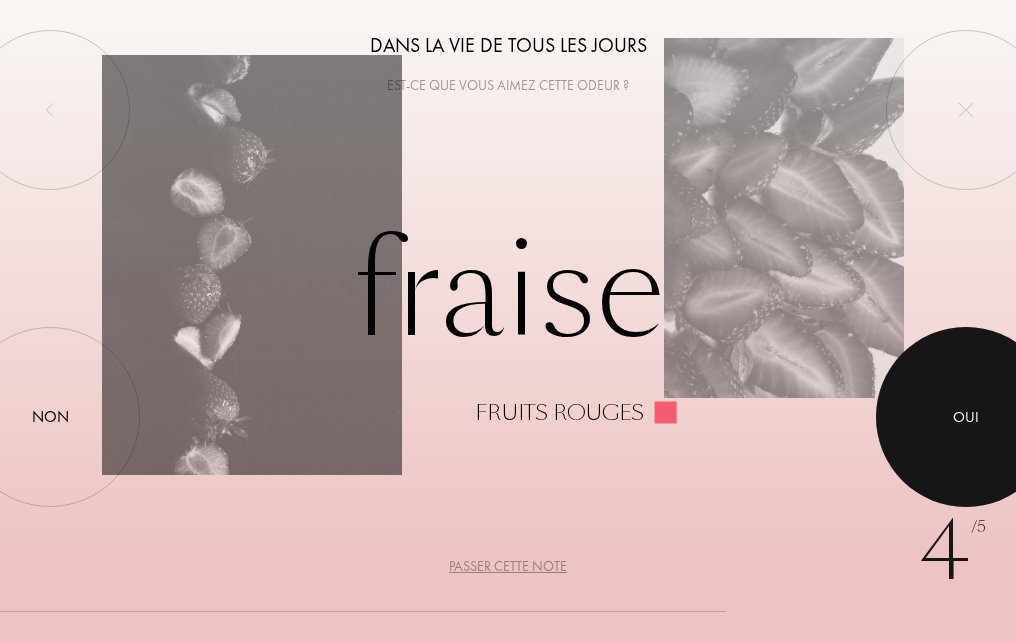 click at bounding box center [966, 417] 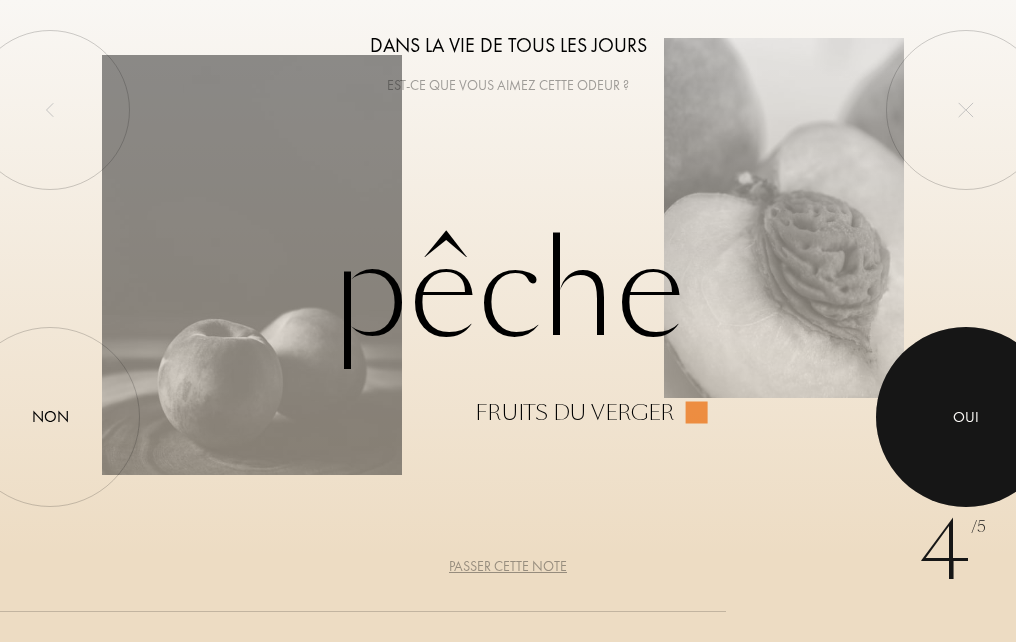 click at bounding box center (966, 417) 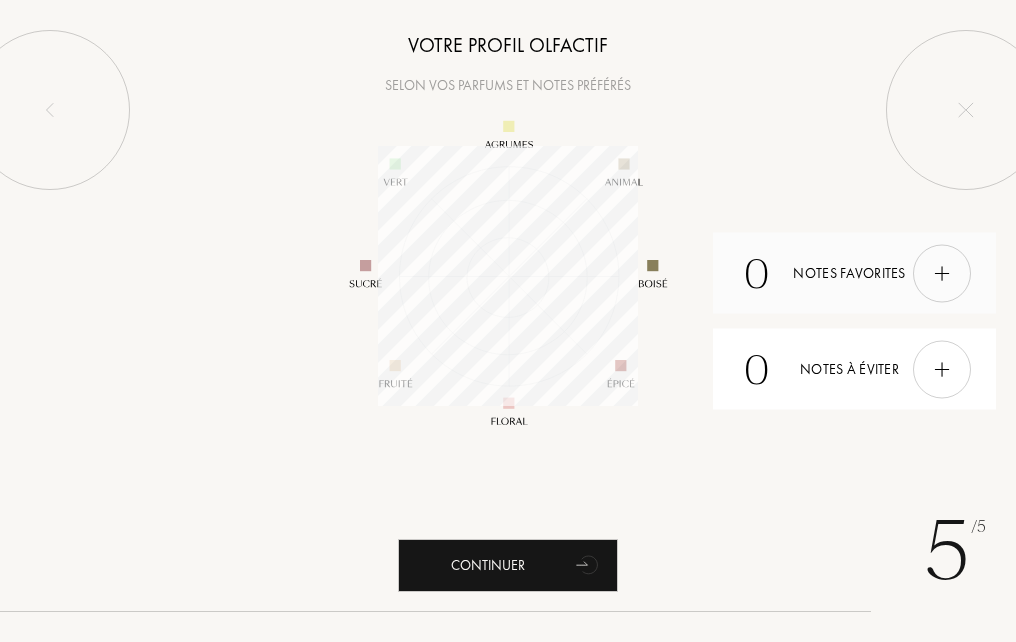 scroll, scrollTop: 999740, scrollLeft: 999740, axis: both 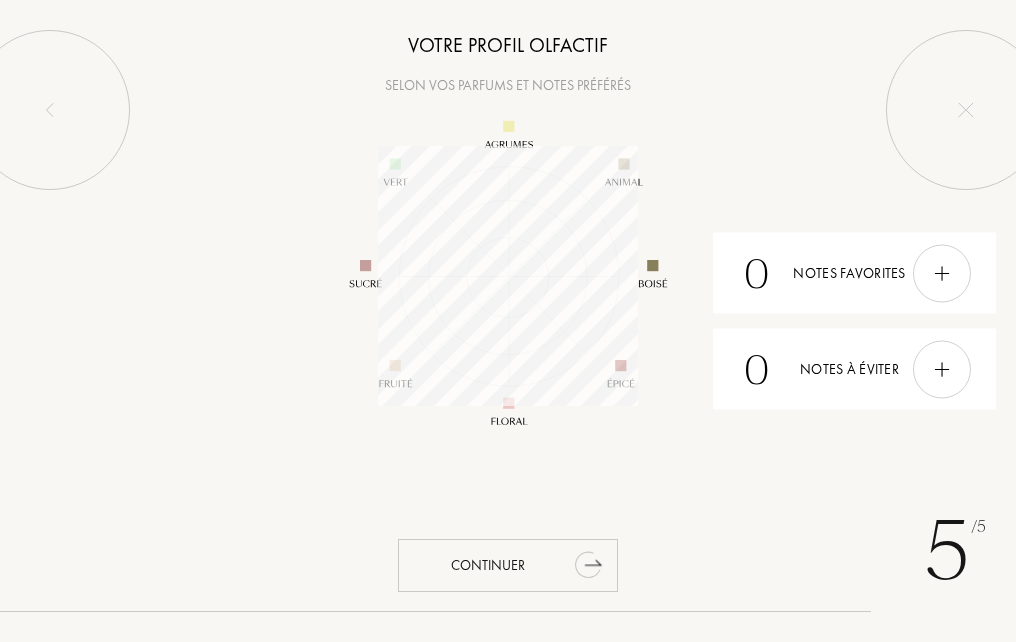 click on "Continuer" at bounding box center [508, 565] 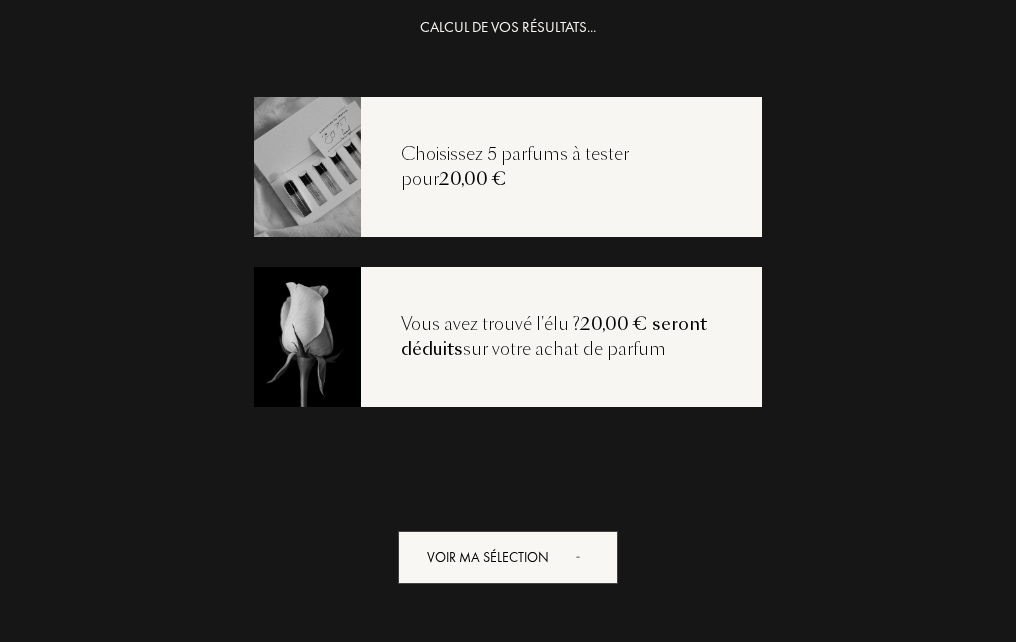 scroll, scrollTop: 40, scrollLeft: 0, axis: vertical 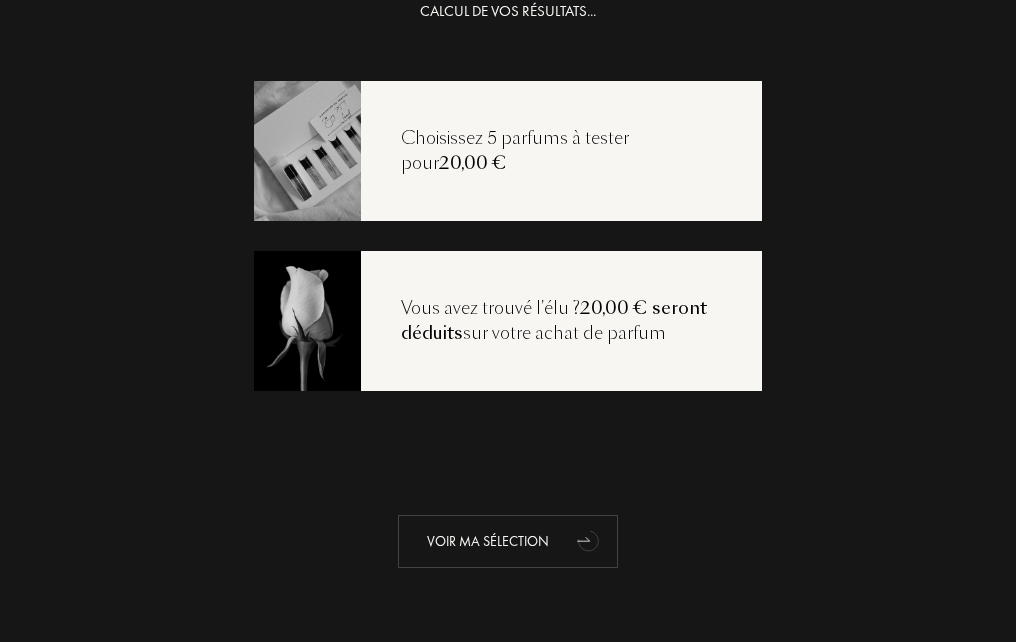 click on "Voir ma sélection" at bounding box center [508, 541] 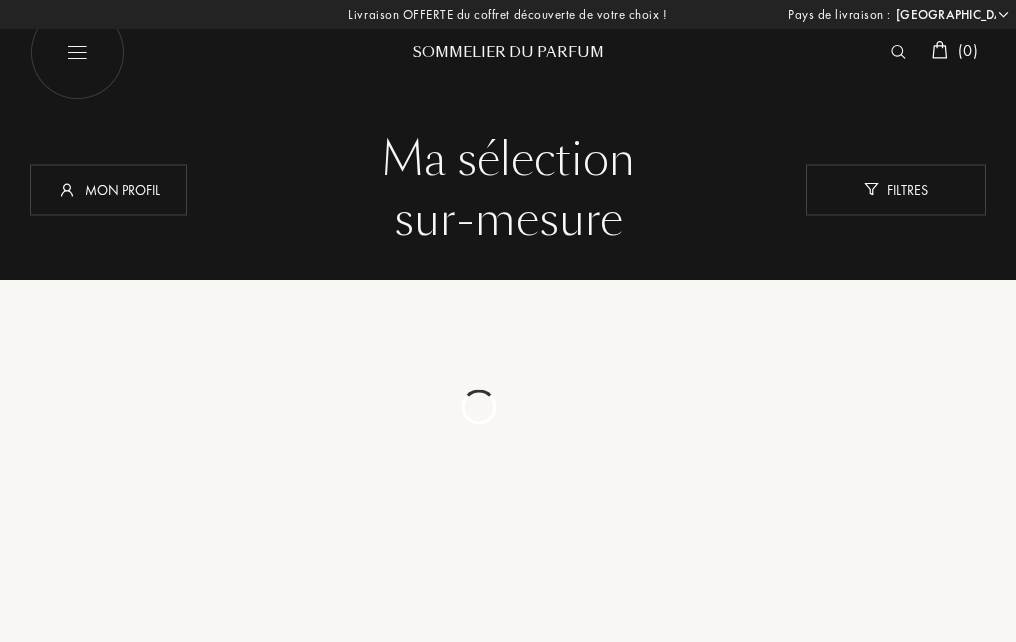 select on "FR" 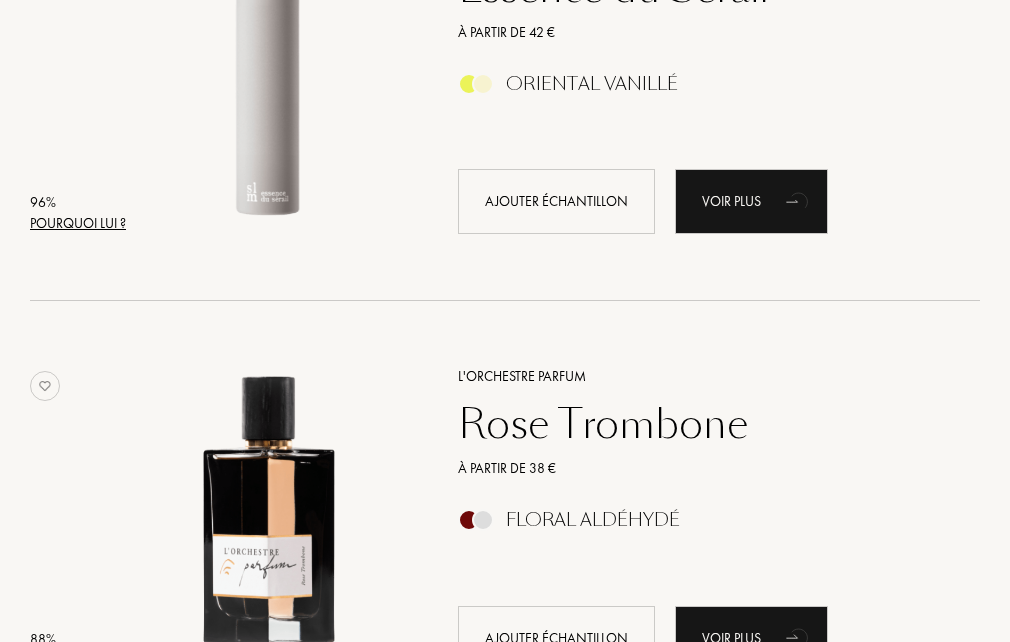 scroll, scrollTop: 900, scrollLeft: 0, axis: vertical 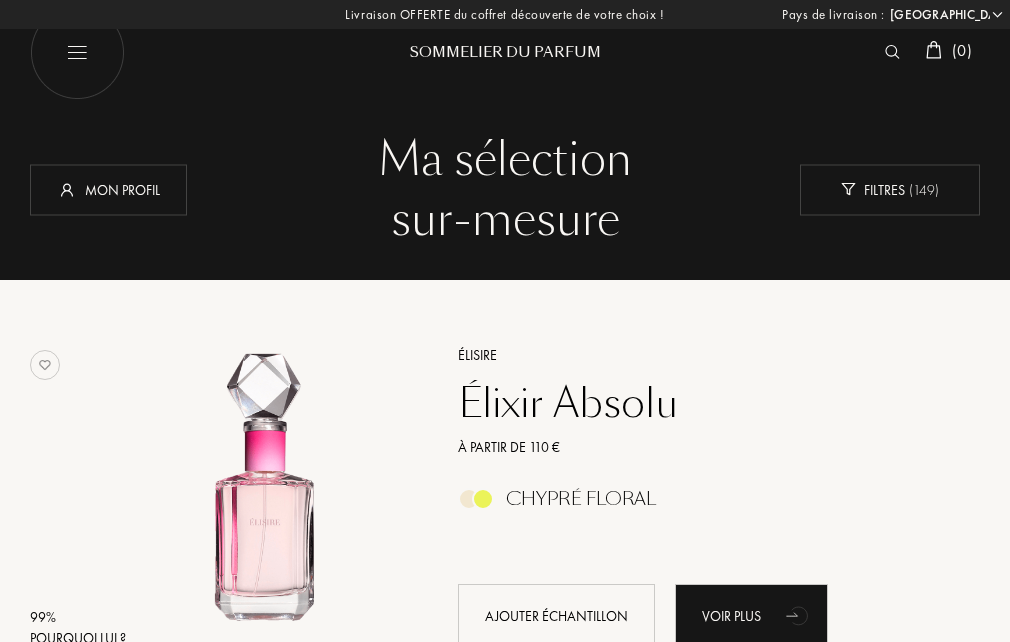 click at bounding box center (77, 52) 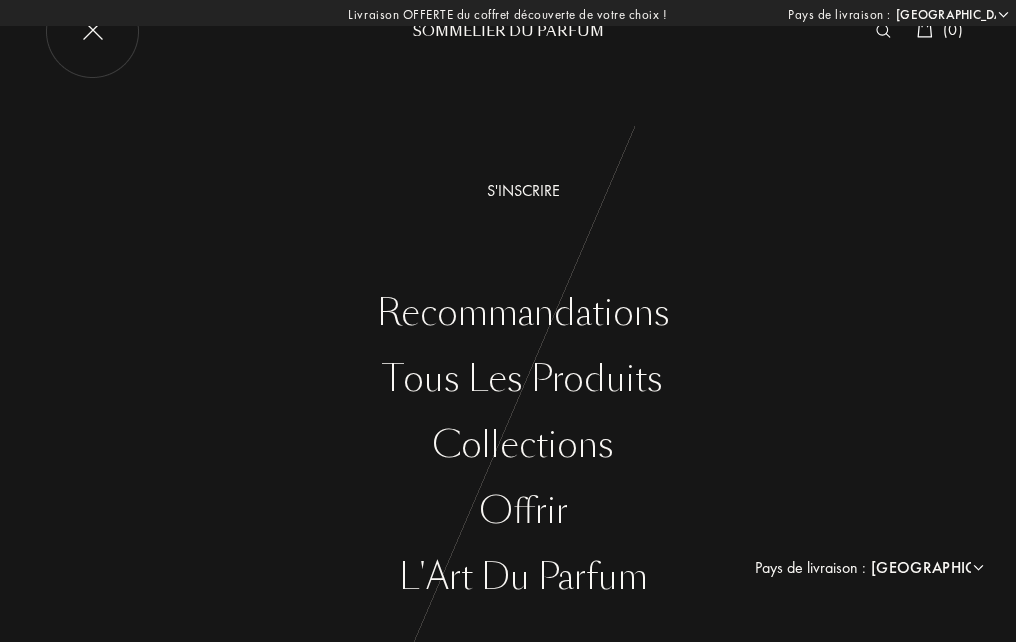 scroll, scrollTop: 23, scrollLeft: 0, axis: vertical 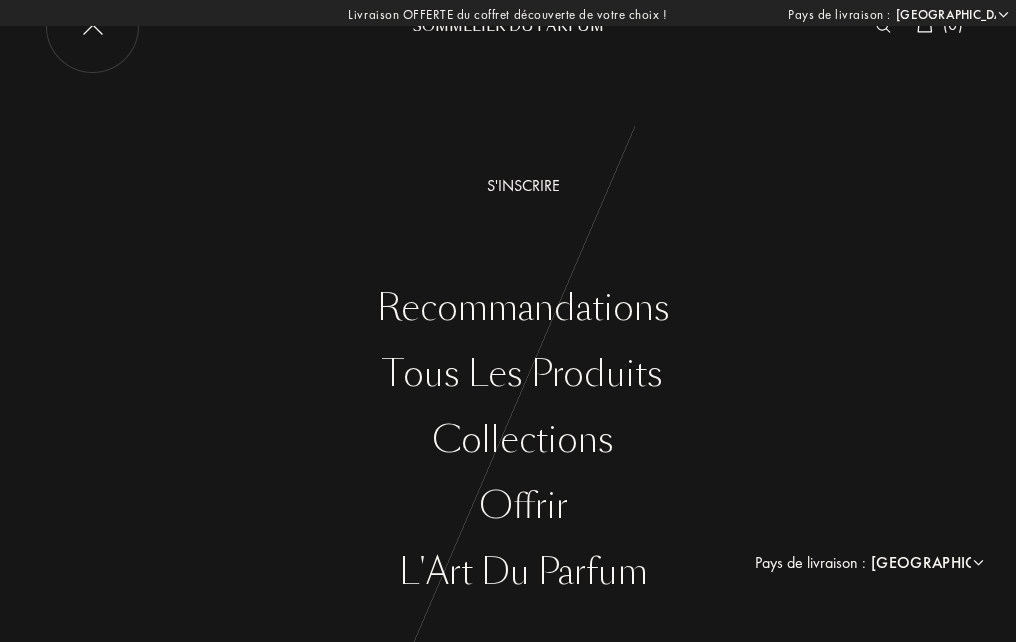 click at bounding box center [92, 26] 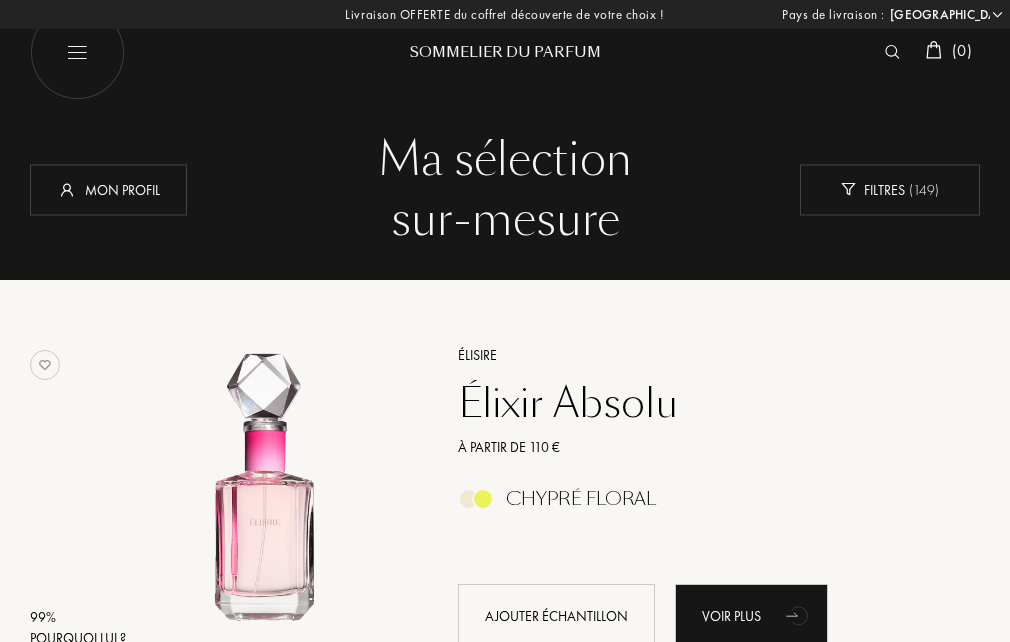 click at bounding box center [892, 52] 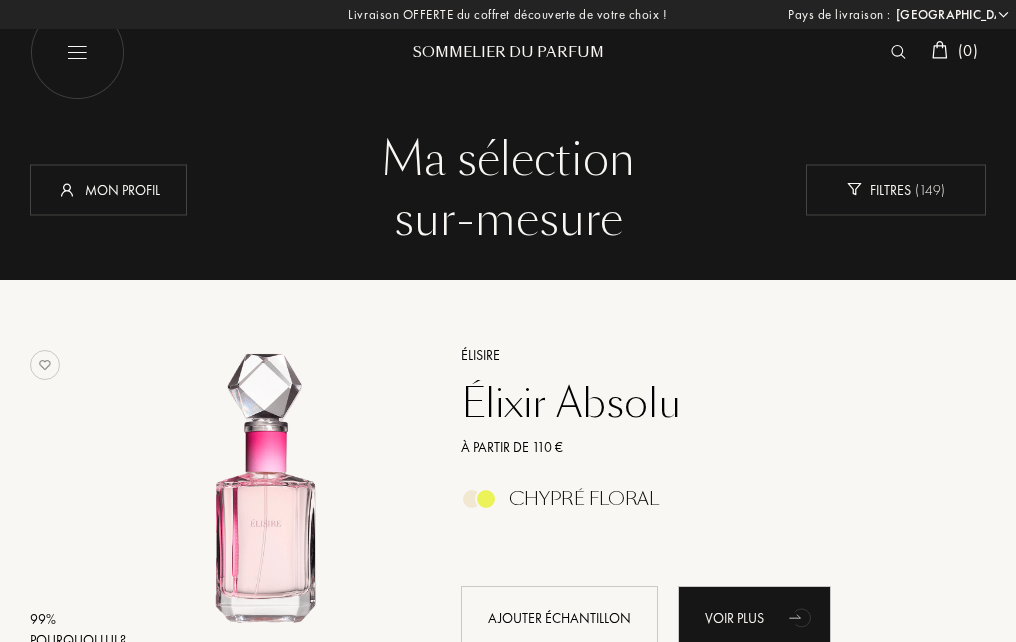 scroll, scrollTop: 1, scrollLeft: 0, axis: vertical 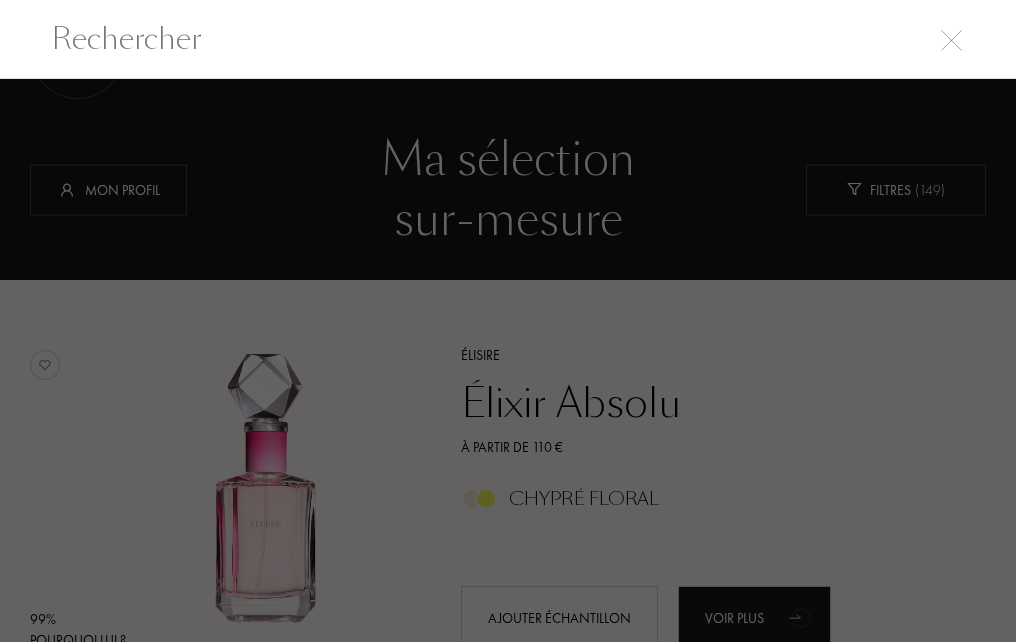 click at bounding box center (951, 40) 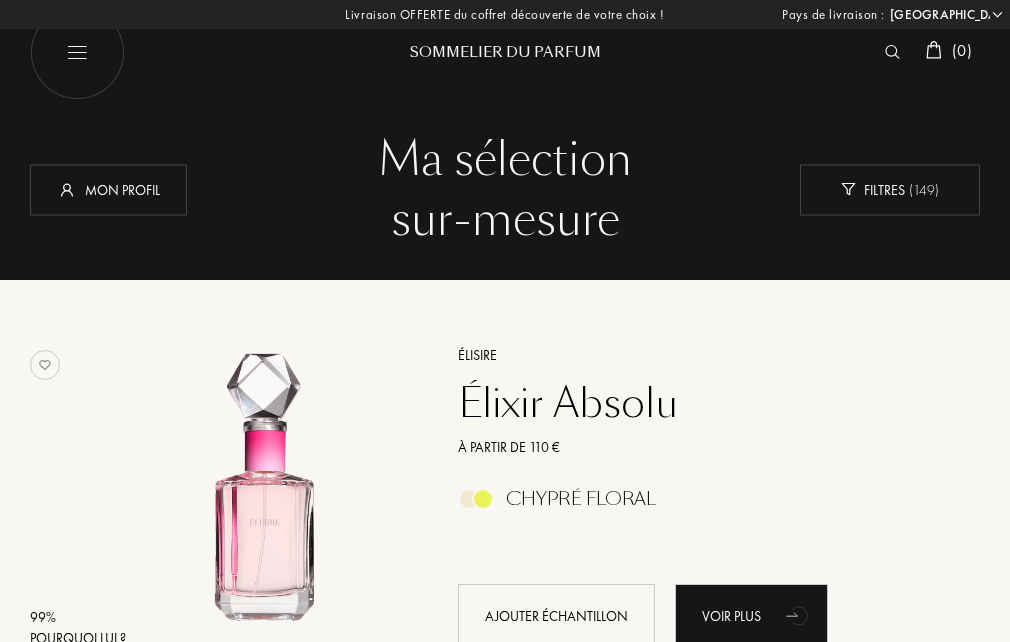 click at bounding box center (77, 52) 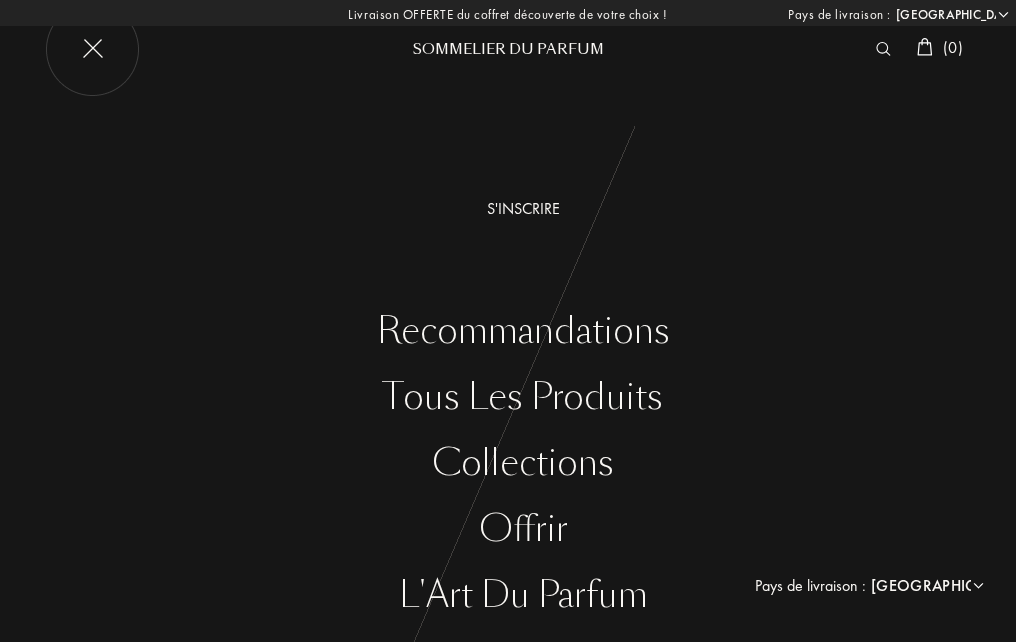 click at bounding box center (92, 49) 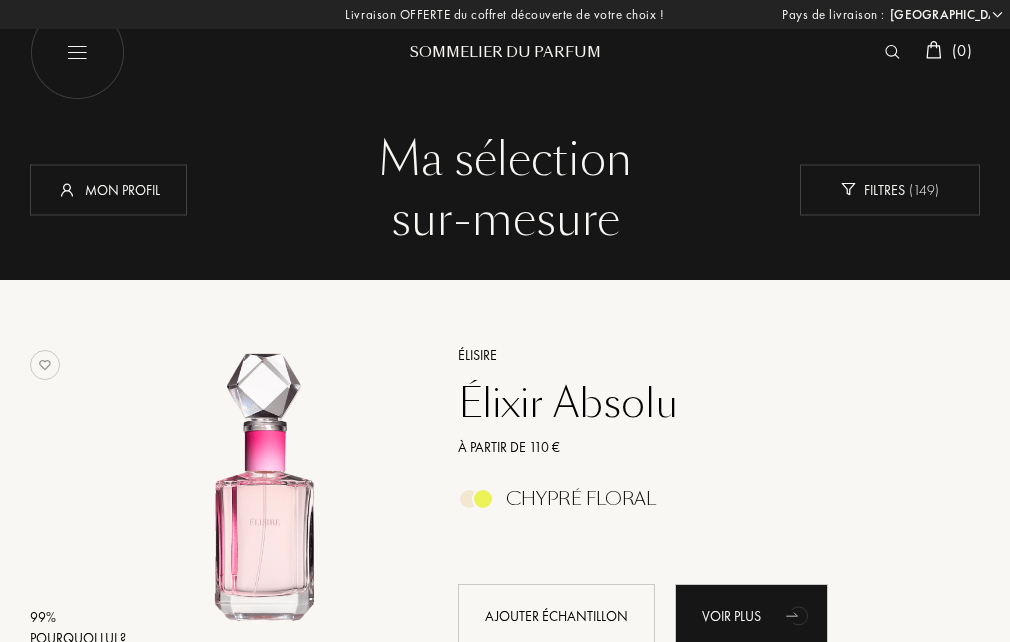click at bounding box center [892, 52] 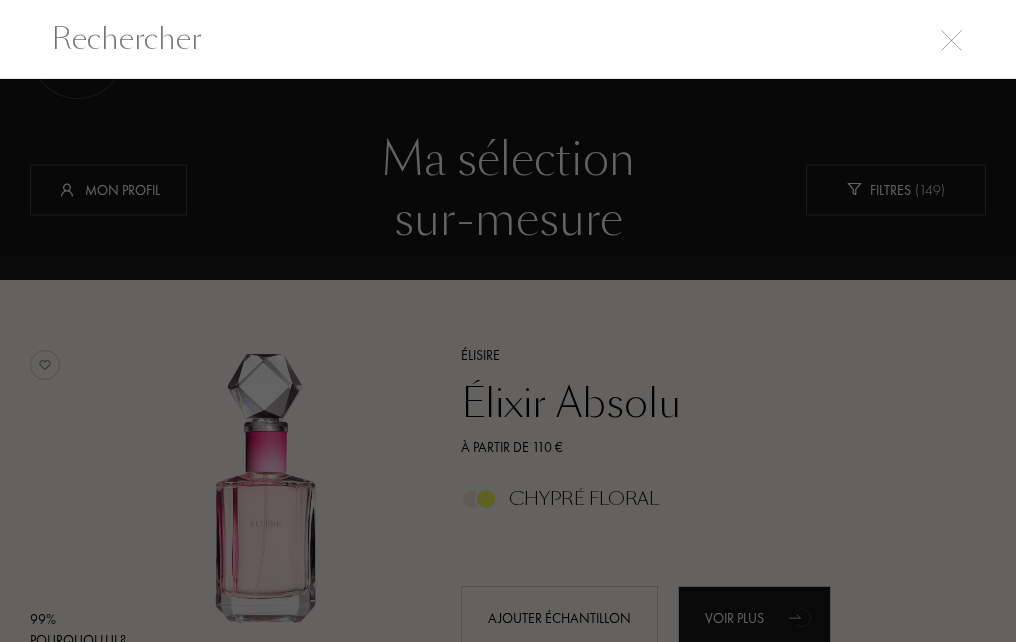 scroll, scrollTop: 1, scrollLeft: 0, axis: vertical 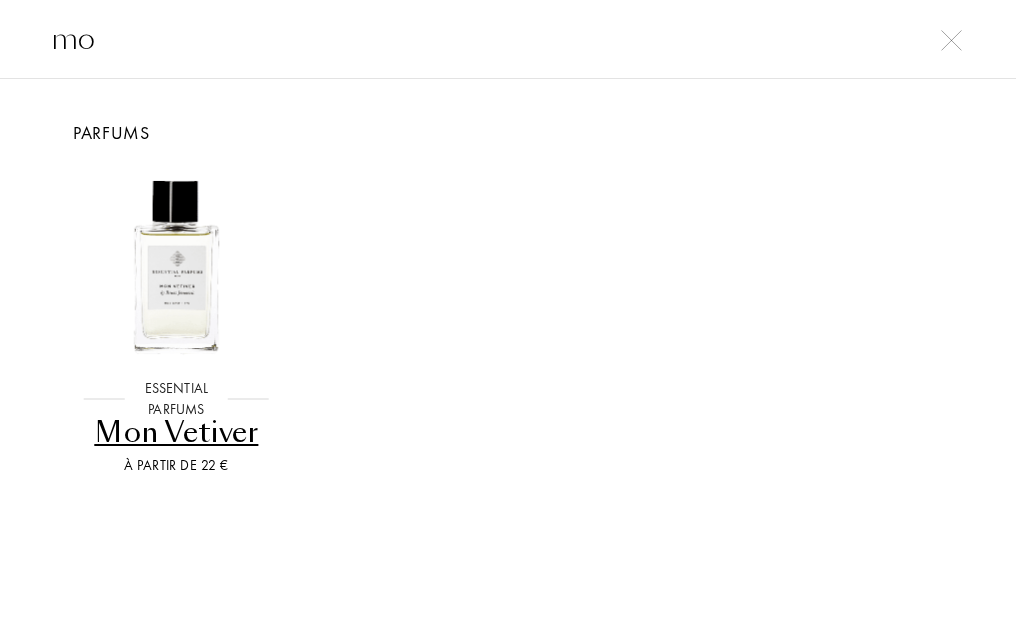 type on "m" 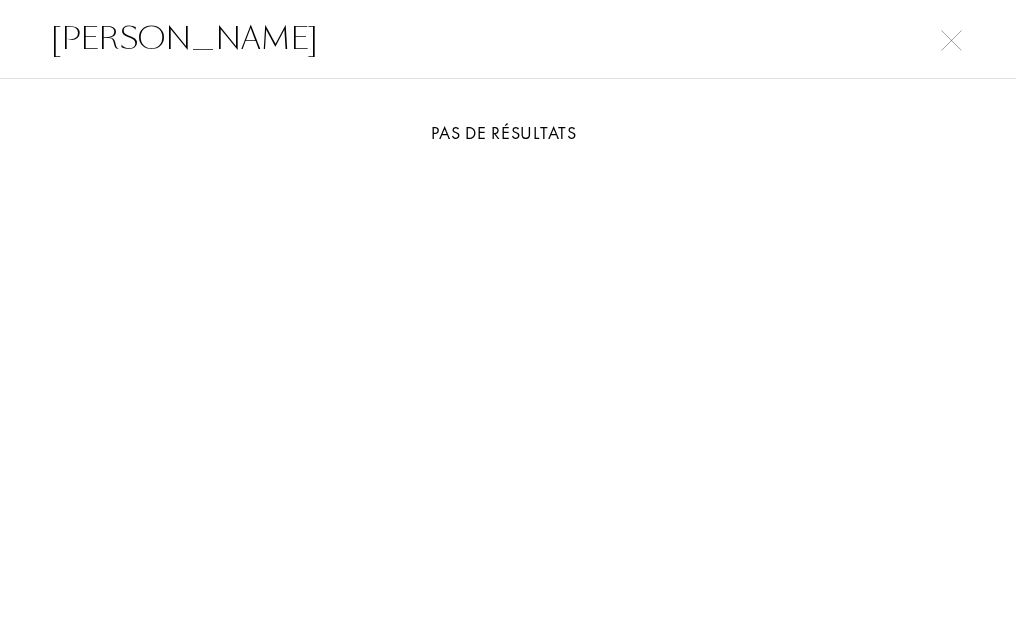 type on "YVES SAINT LAUR" 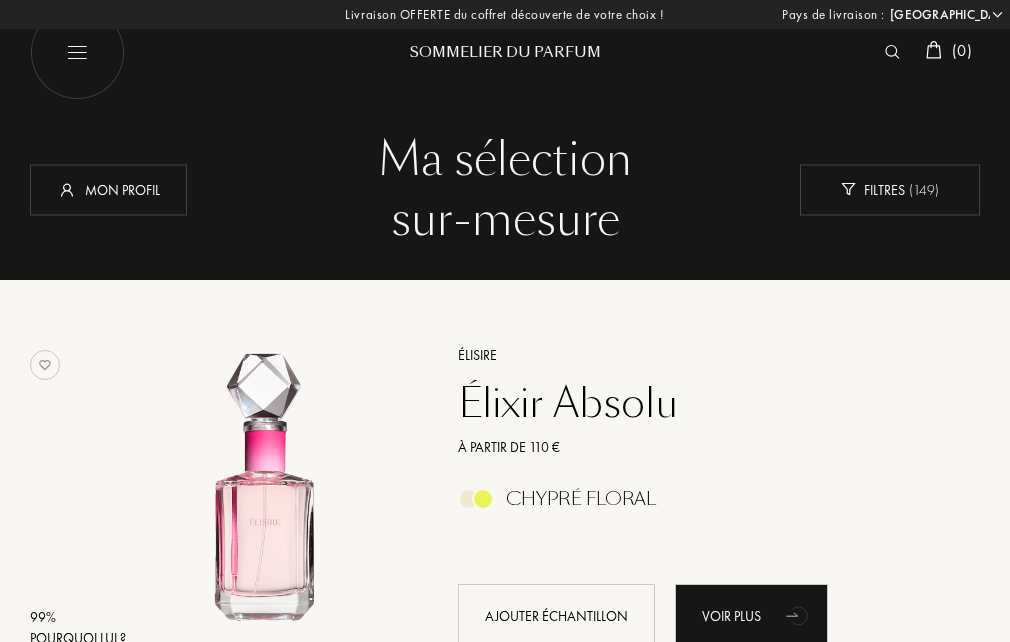 click at bounding box center (77, 52) 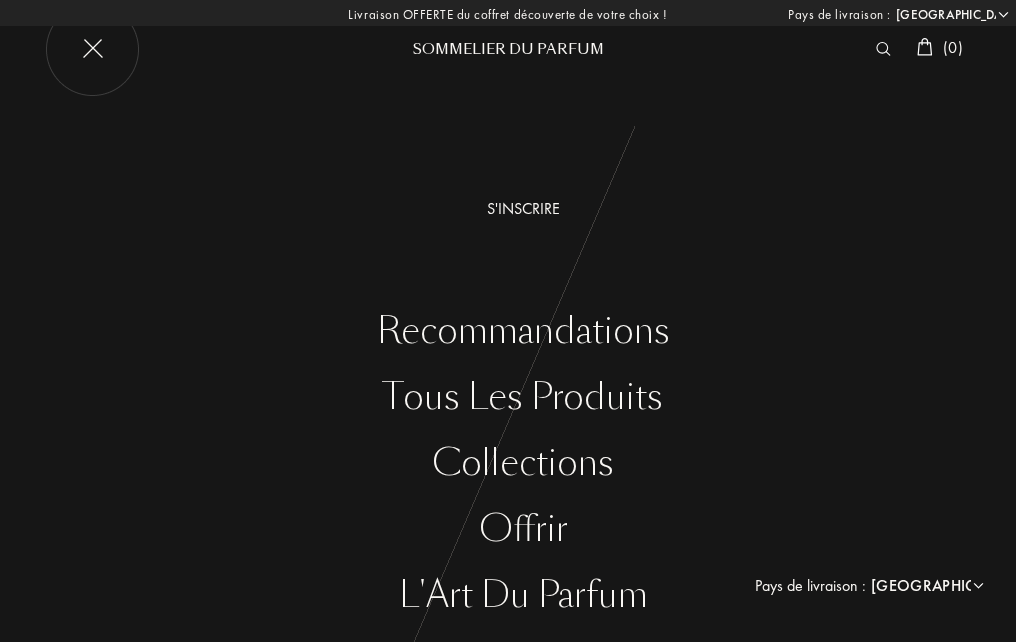 scroll, scrollTop: 23, scrollLeft: 0, axis: vertical 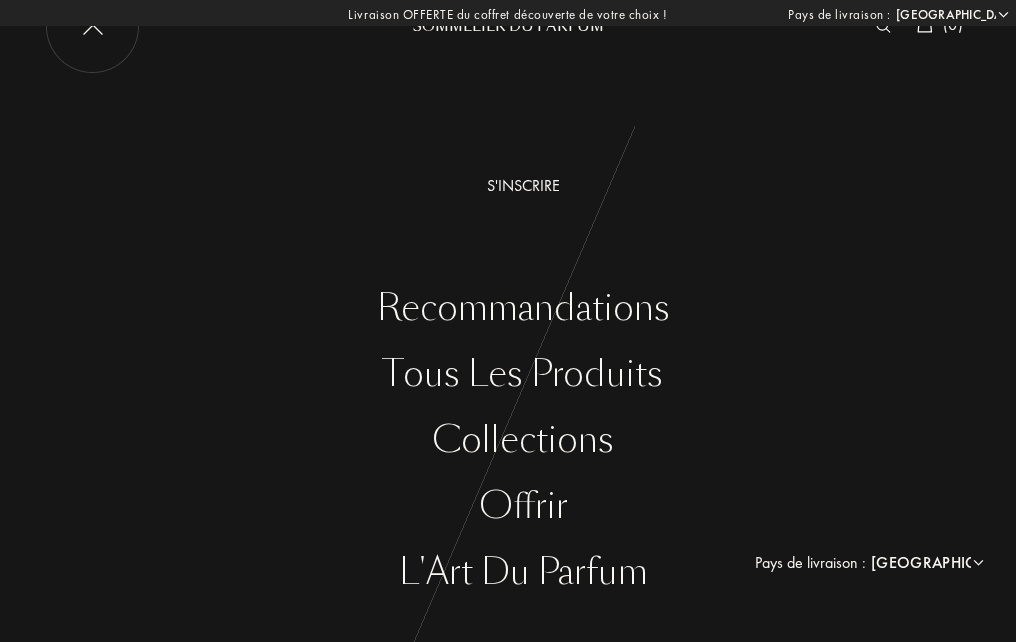click on "Tous les produits" at bounding box center [523, 374] 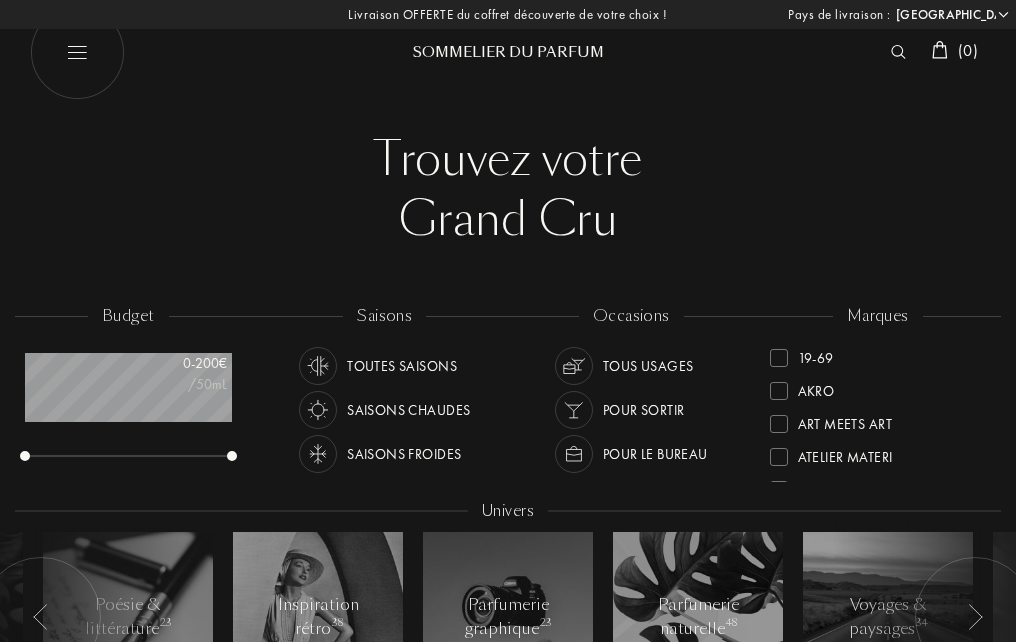 select on "FR" 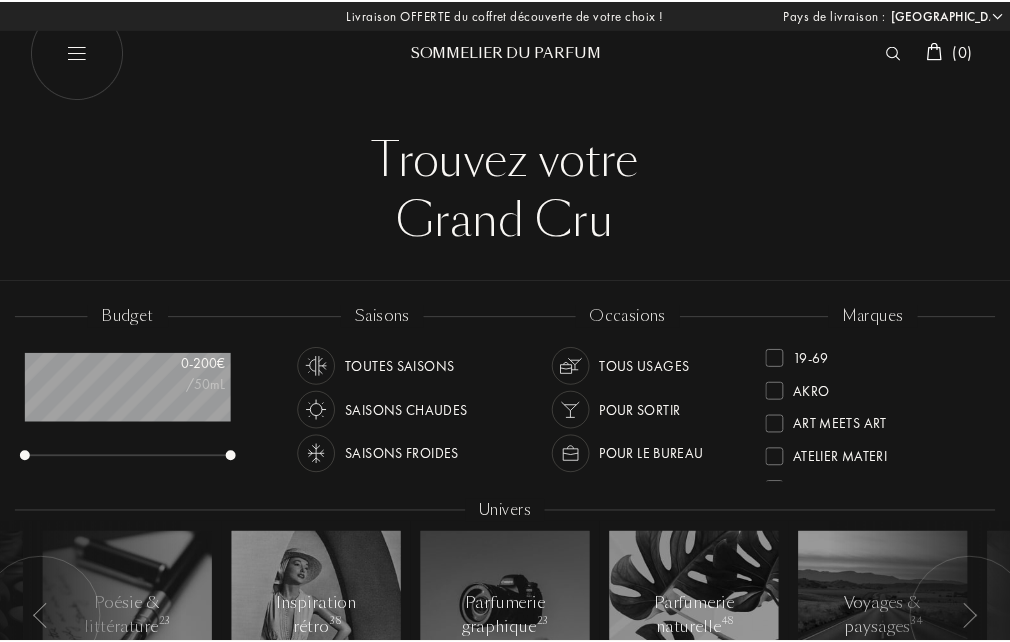 scroll, scrollTop: 0, scrollLeft: 0, axis: both 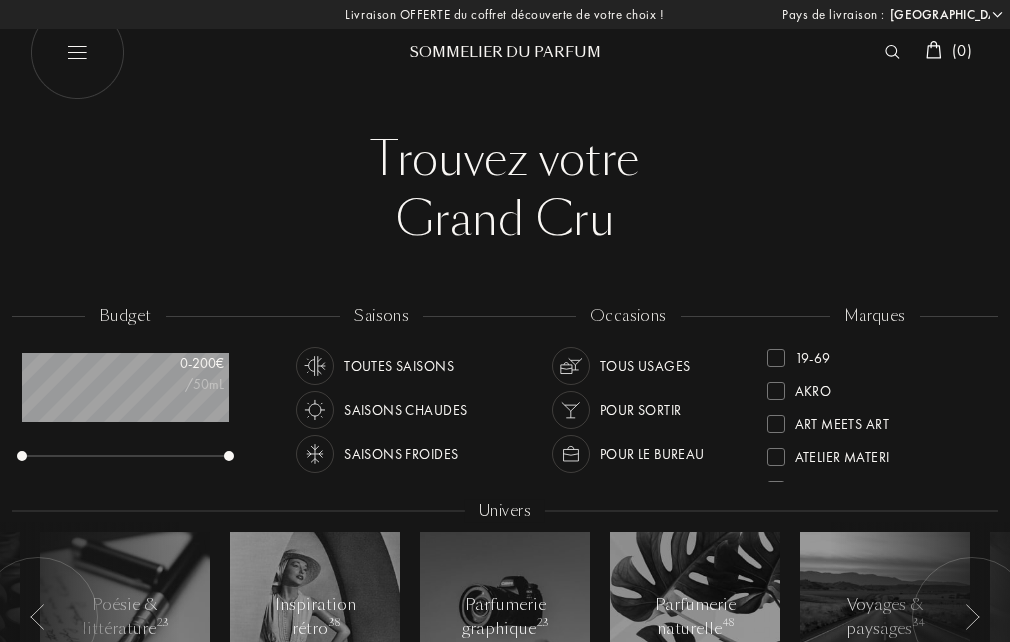 click at bounding box center (892, 52) 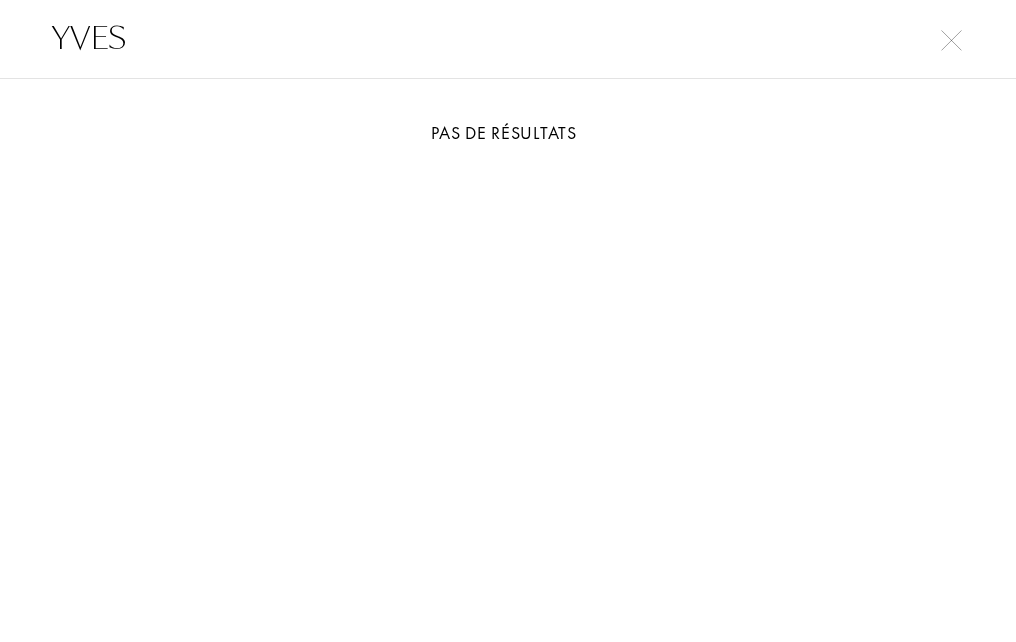 type on "YVES" 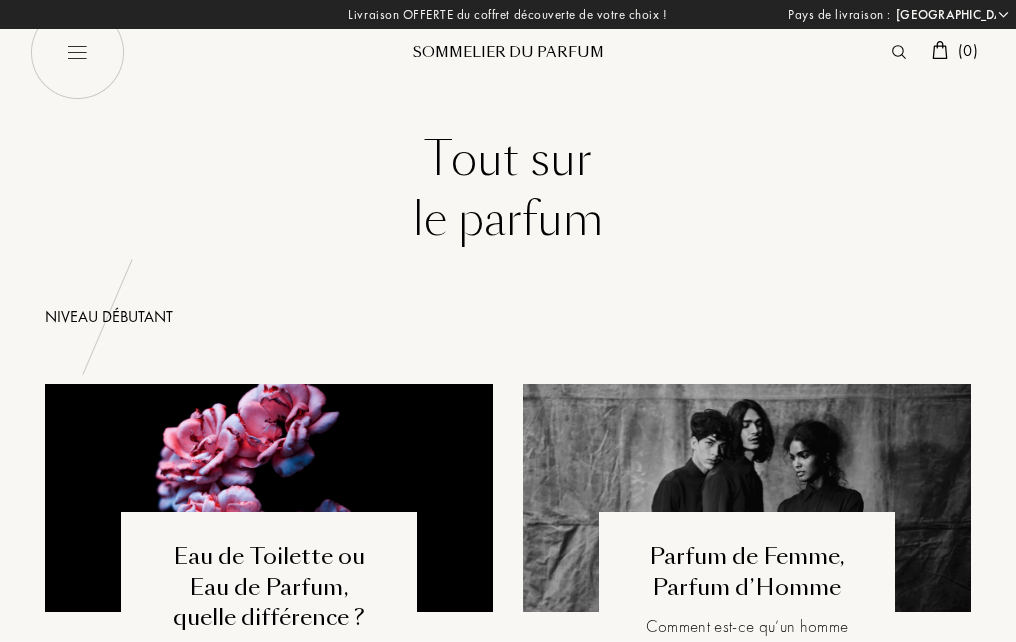 select on "FR" 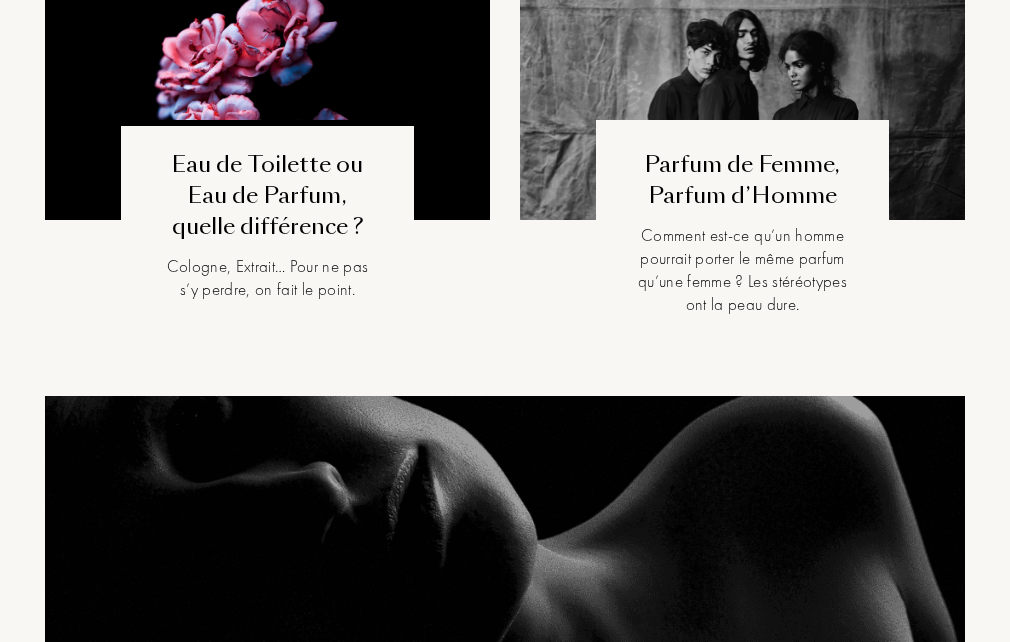 scroll, scrollTop: 400, scrollLeft: 0, axis: vertical 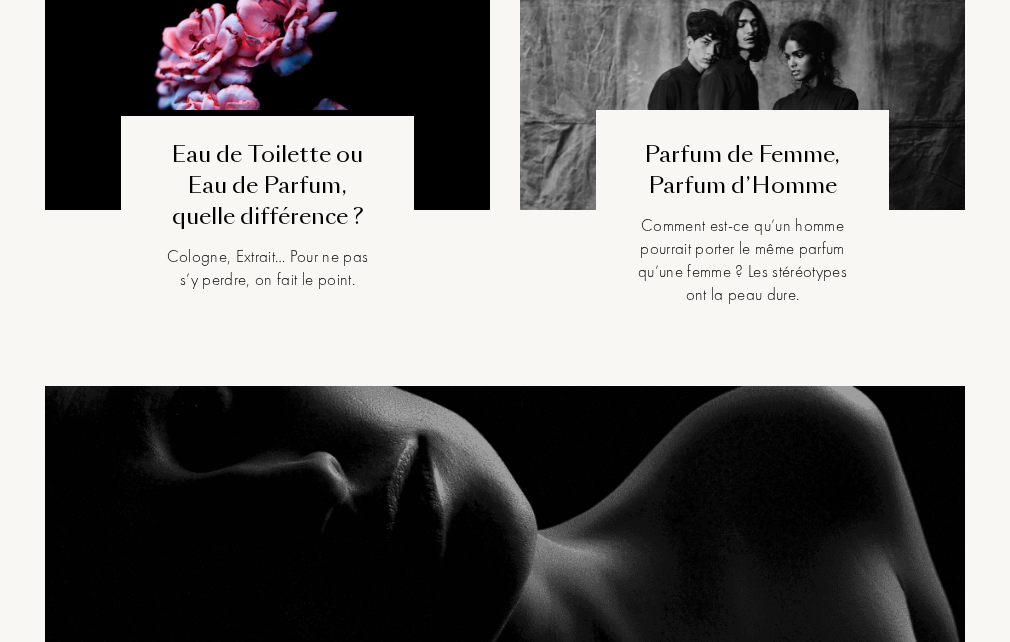 click on "Eau de Toilette ou Eau de Parfum, quelle différence ?" at bounding box center (268, 186) 